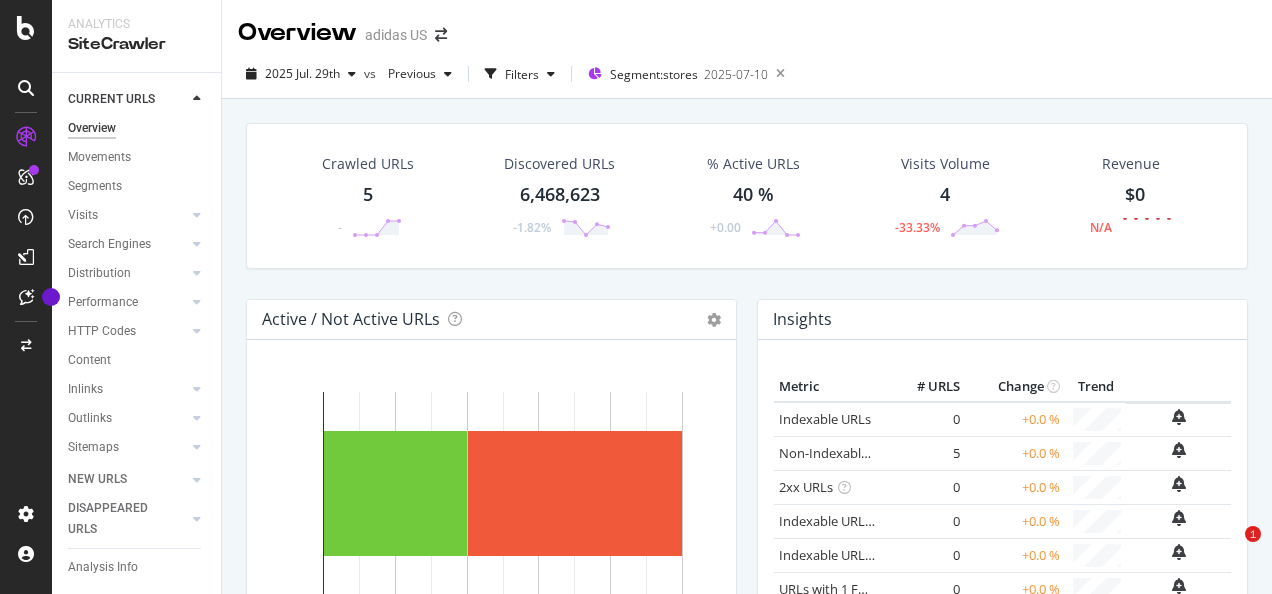 scroll, scrollTop: 0, scrollLeft: 0, axis: both 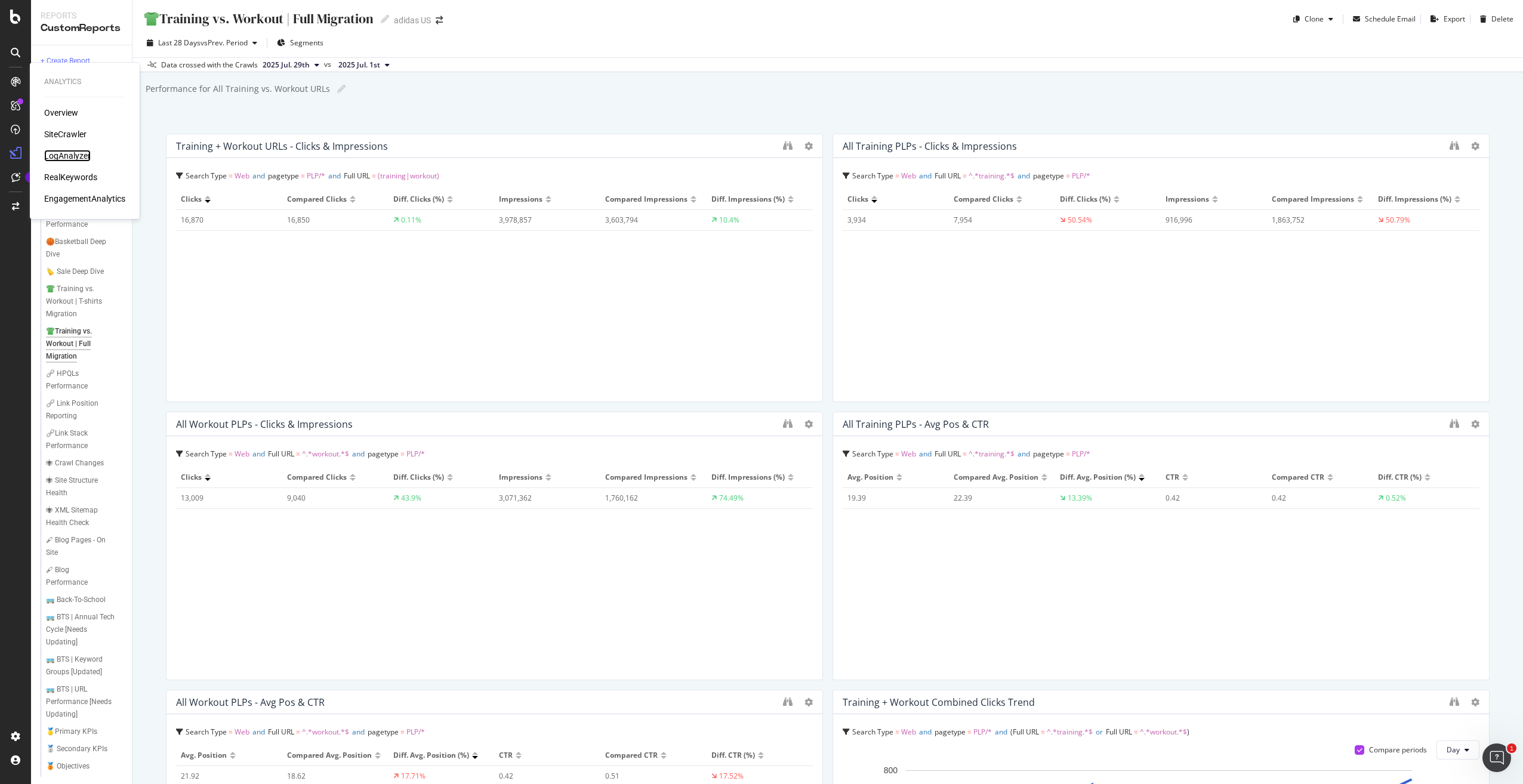 click on "LogAnalyzer" at bounding box center [67, 156] 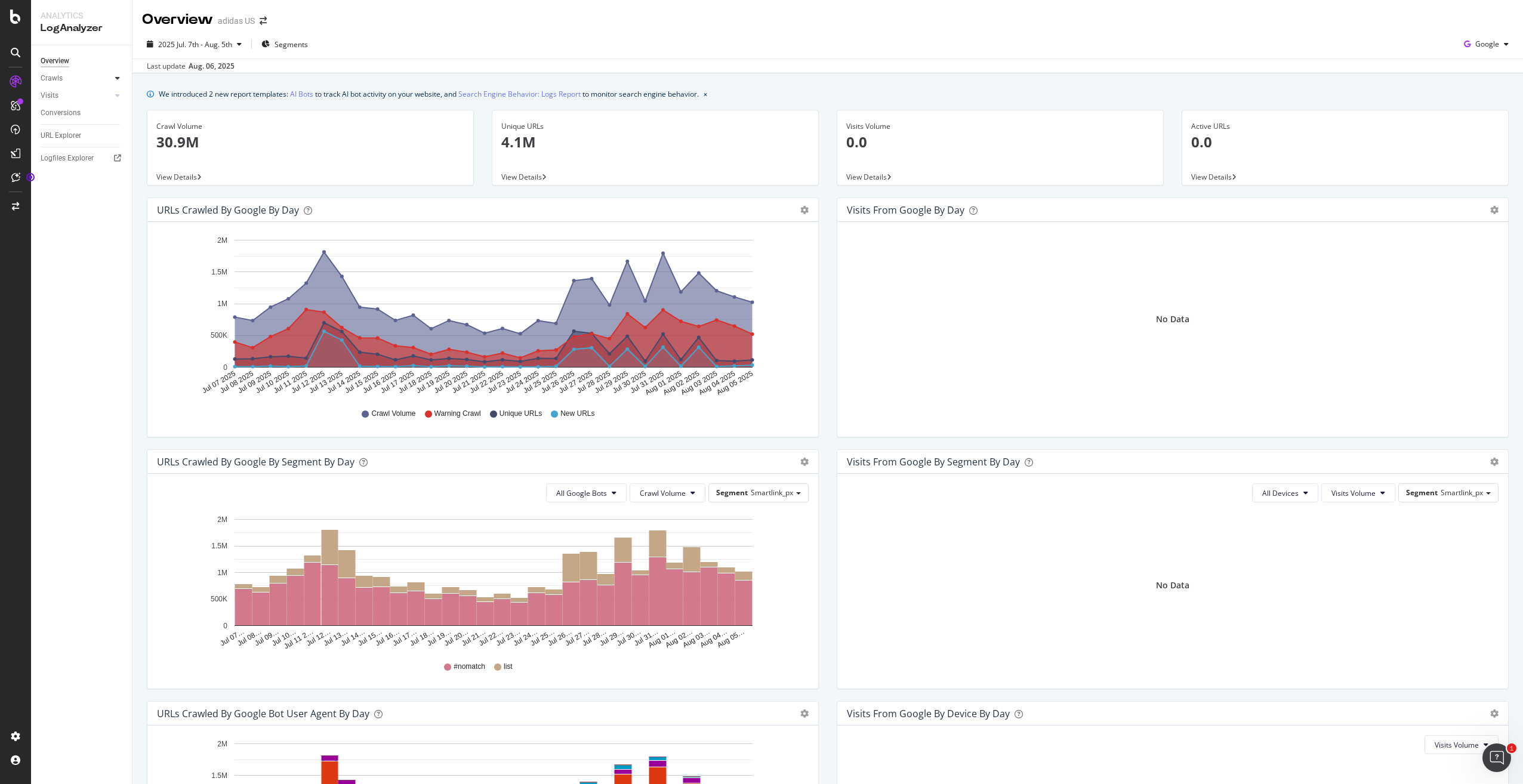 click at bounding box center [118, 78] 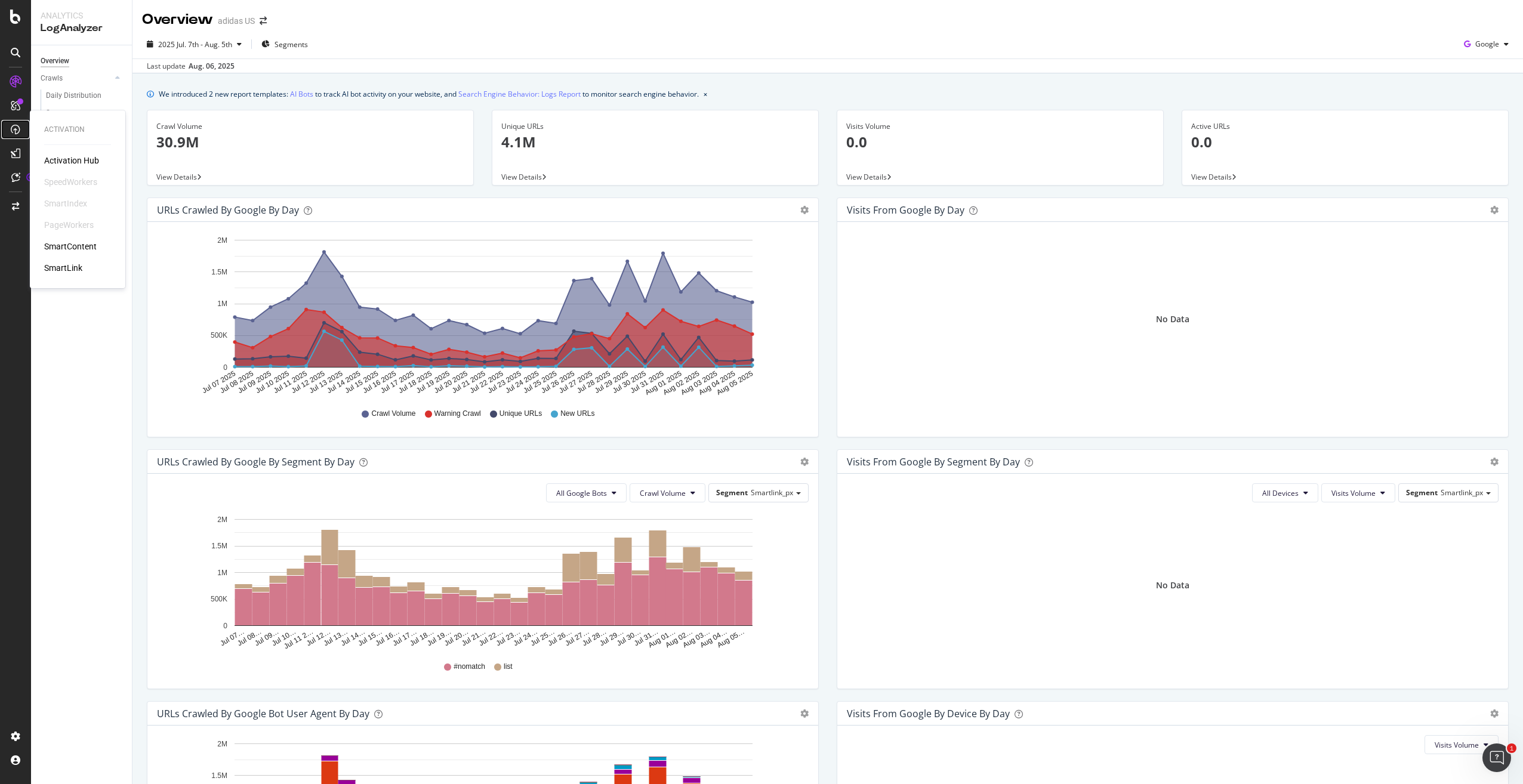 click at bounding box center [16, 129] 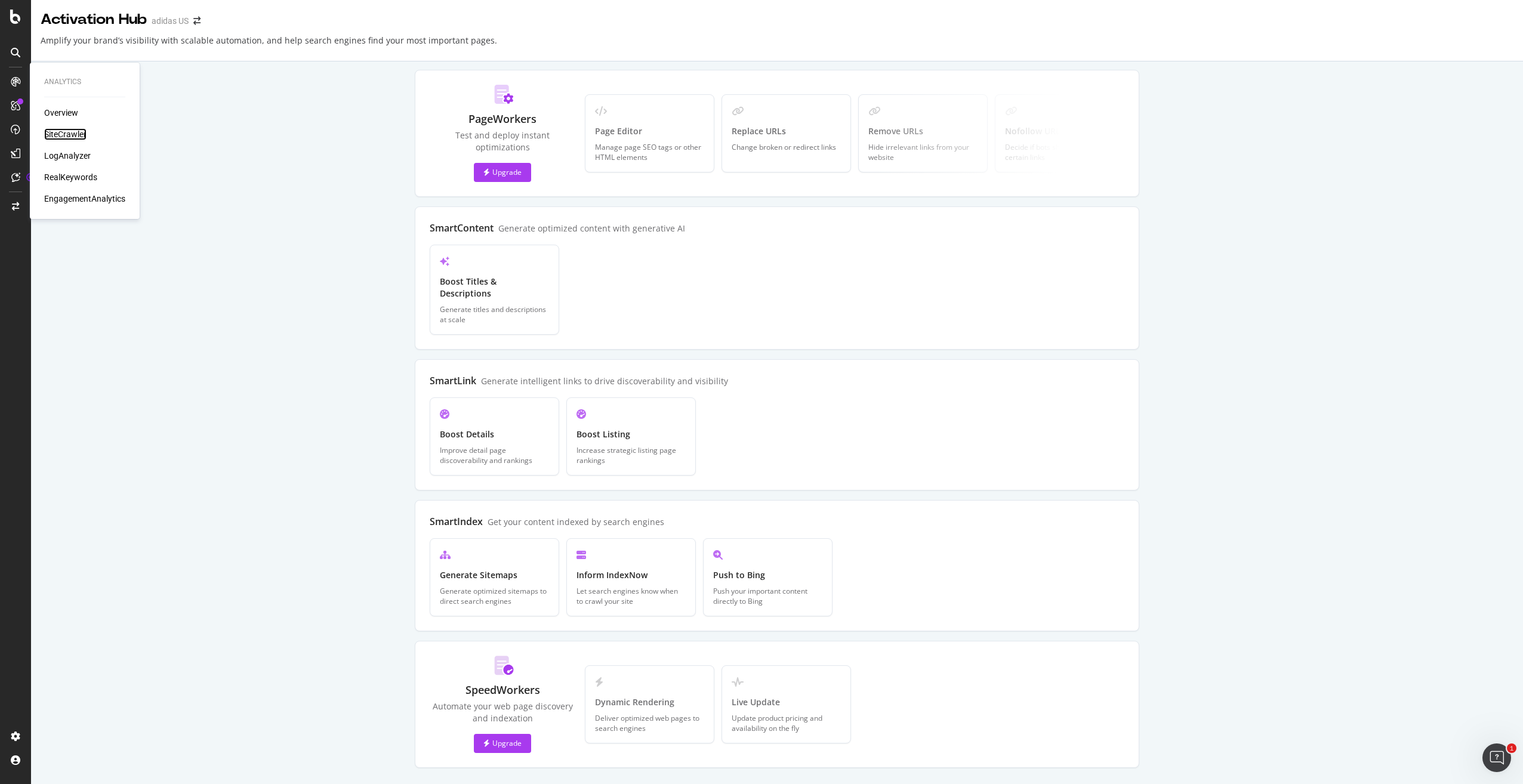 click on "SiteCrawler" at bounding box center (65, 134) 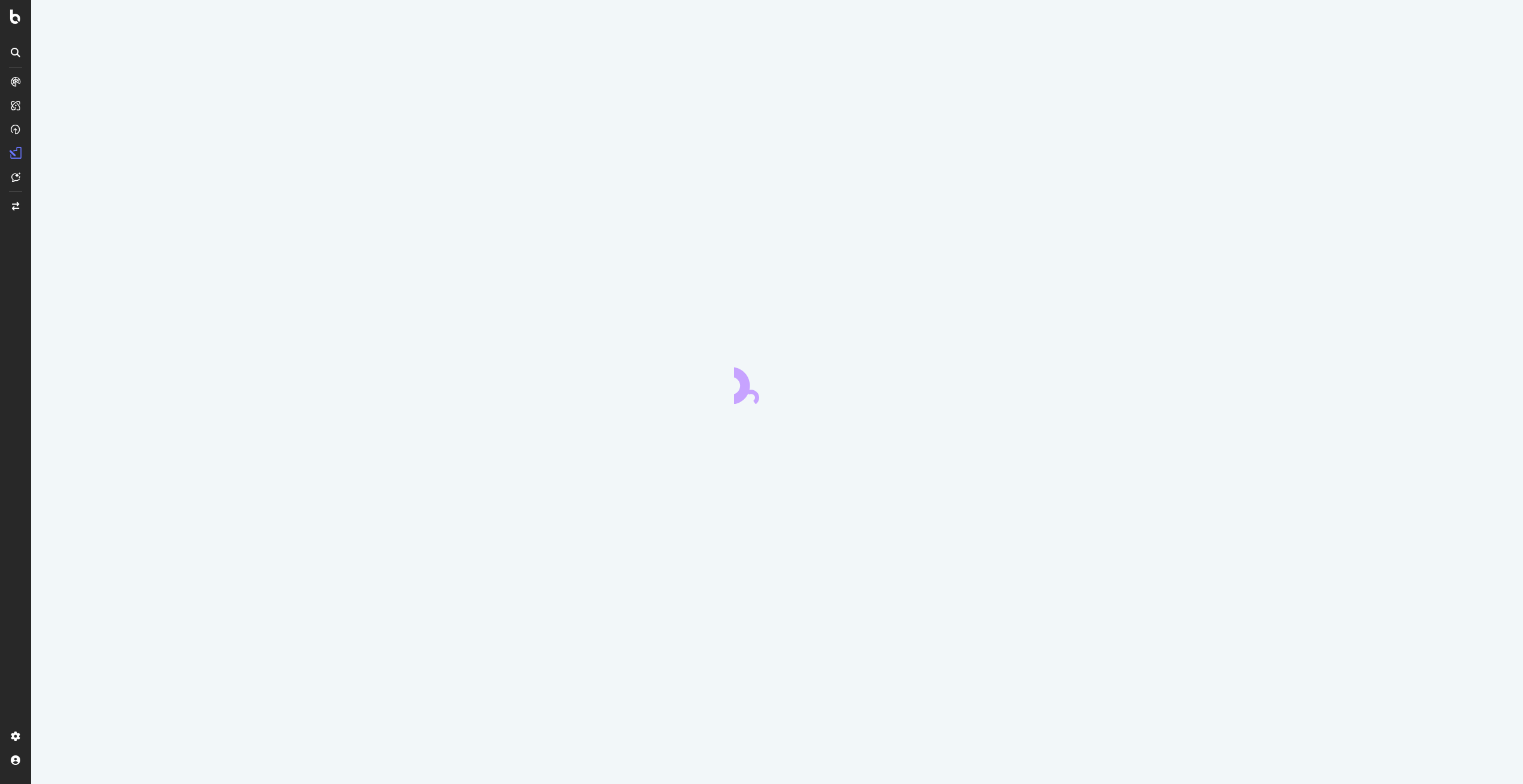 scroll, scrollTop: 0, scrollLeft: 0, axis: both 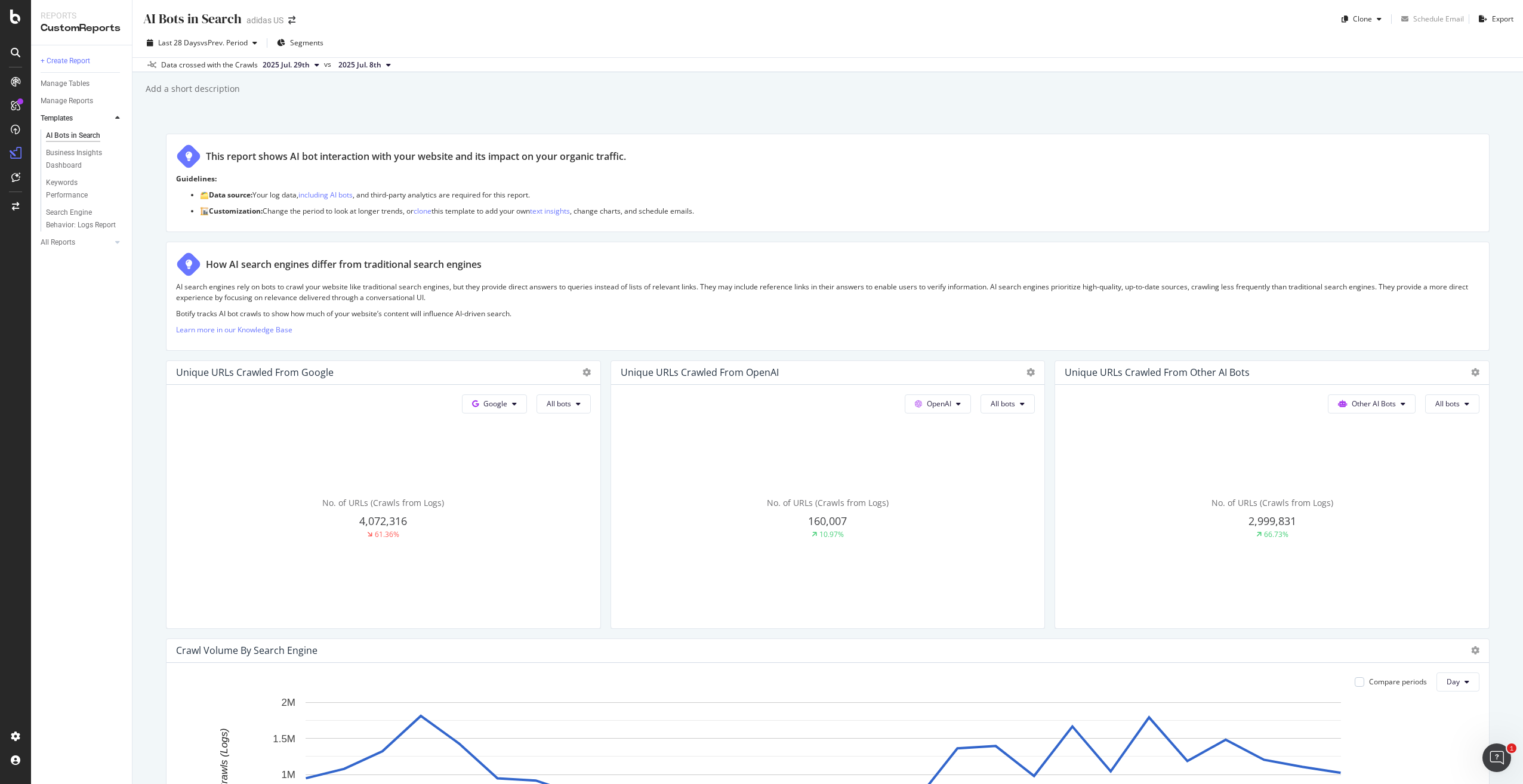 click on "AI Bots in Search AI Bots in Search adidas US Clone Schedule Email Export Last 28 Days  vs  Prev. Period Segments Data crossed with the Crawls  2025 Jul. 29th vs 2025 Jul. 8th Add a short description Add a short description This report shows AI bot interaction with your website and its impact on your organic traffic. Guidelines:
🗂️  Data source:  Your log data,  including AI bots , and third-party analytics are required for this report.
🏗️  Customization:  Change the period to look at longer trends, or  clone  this template to add your own  text insights , change charts, and schedule emails.
How AI search engines differ from traditional search engines
Botify tracks AI bot crawls to show how much of your website’s content will influence AI-driven search.
Learn more in our Knowledge Base
Unique URLs Crawled from Google Google All bots No. of URLs (Crawls from Logs) 4,072,316 61.36% Unique URLs Crawled from OpenAI OpenAI All bots No. of URLs (Crawls from Logs) 160,007" at bounding box center [828, 392] 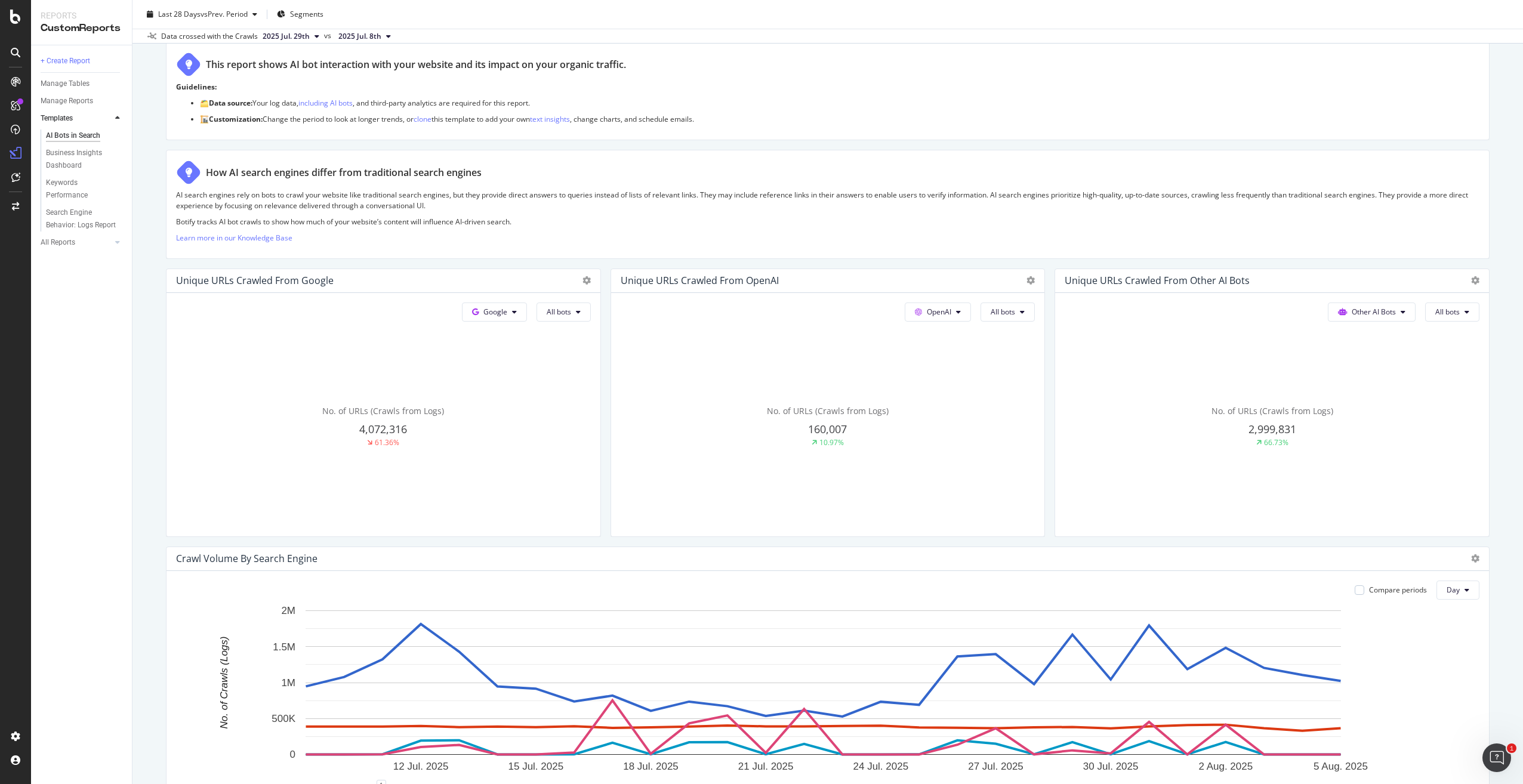 scroll, scrollTop: 0, scrollLeft: 0, axis: both 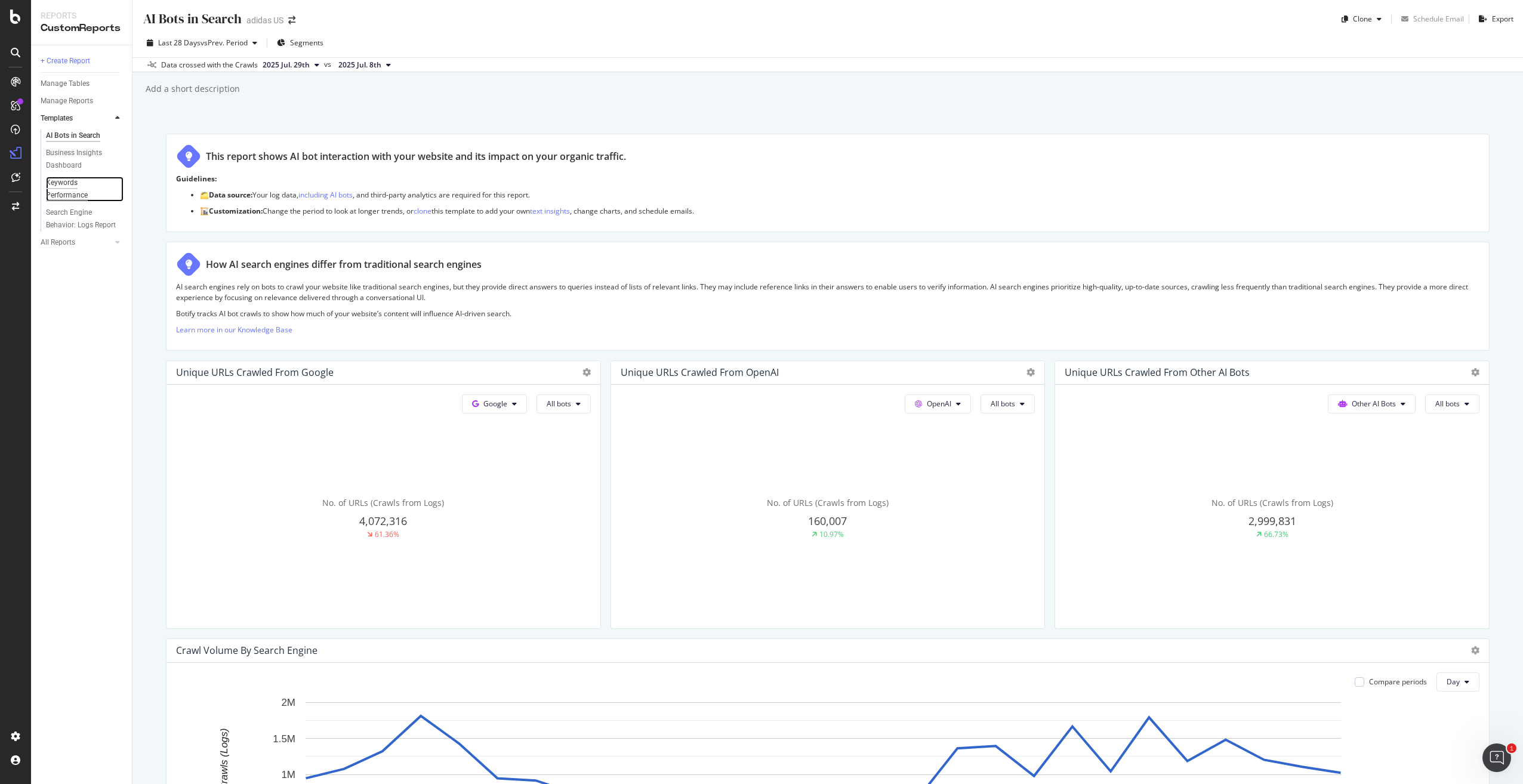 click on "Keywords Performance" at bounding box center (79, 189) 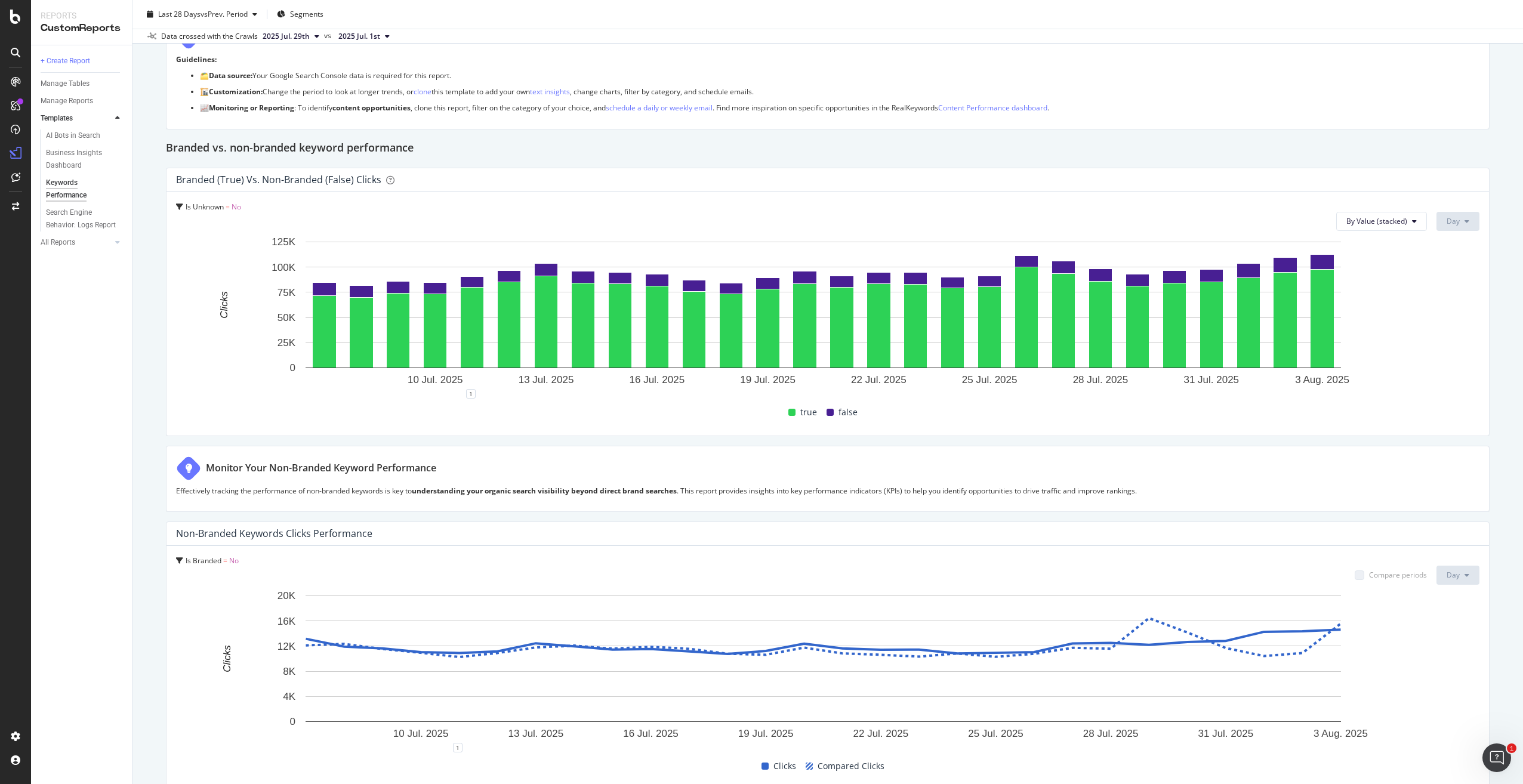 scroll, scrollTop: 0, scrollLeft: 0, axis: both 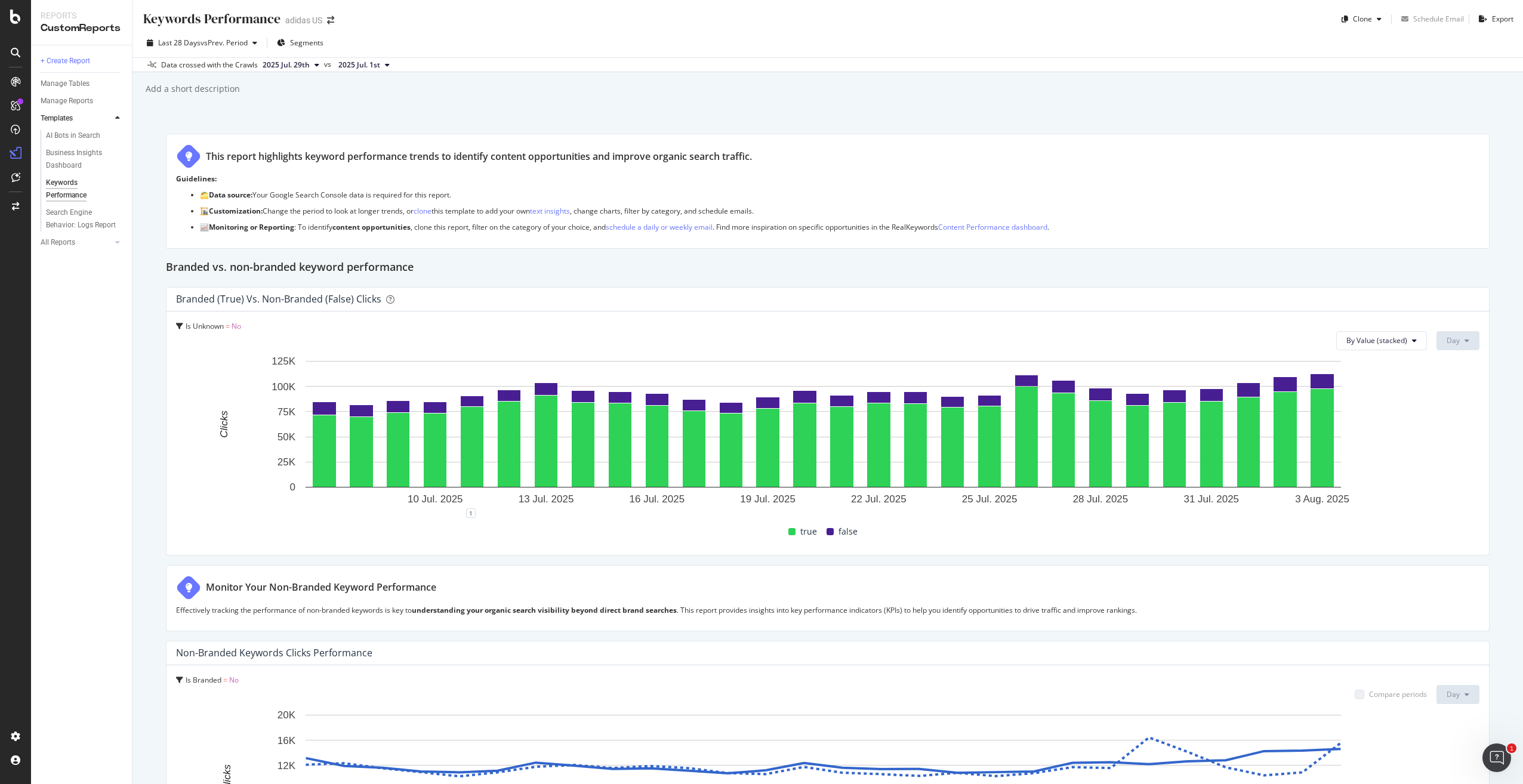 click on "Keywords Performance Keywords Performance adidas US Clone Schedule Email Export Last 28 Days  vs  Prev. Period Segments Data crossed with the Crawls  2025 Jul. 29th vs 2025 Jul. 1st Add a short description Add a short description This report highlights keyword performance trends to identify content opportunities and improve organic search traffic. Guidelines:
🗂️  Data source:  Your Google Search Console data is required for this report.
🏗️  Customization:  Change the period to look at longer trends, or  clone  this template to add your own  text insights , change charts, filter by category, and schedule emails.
📈  Monitoring or Reporting : To identify  content opportunities , clone this report, filter on the category of your choice, and  schedule a daily or weekly email . Find more inspiration on specific opportunities in the RealKeywords  Content Performance dashboard .
Branded vs. non-branded keyword performance Branded (true) vs. Non-Branded (false) Clicks Is Unknown" at bounding box center [828, 392] 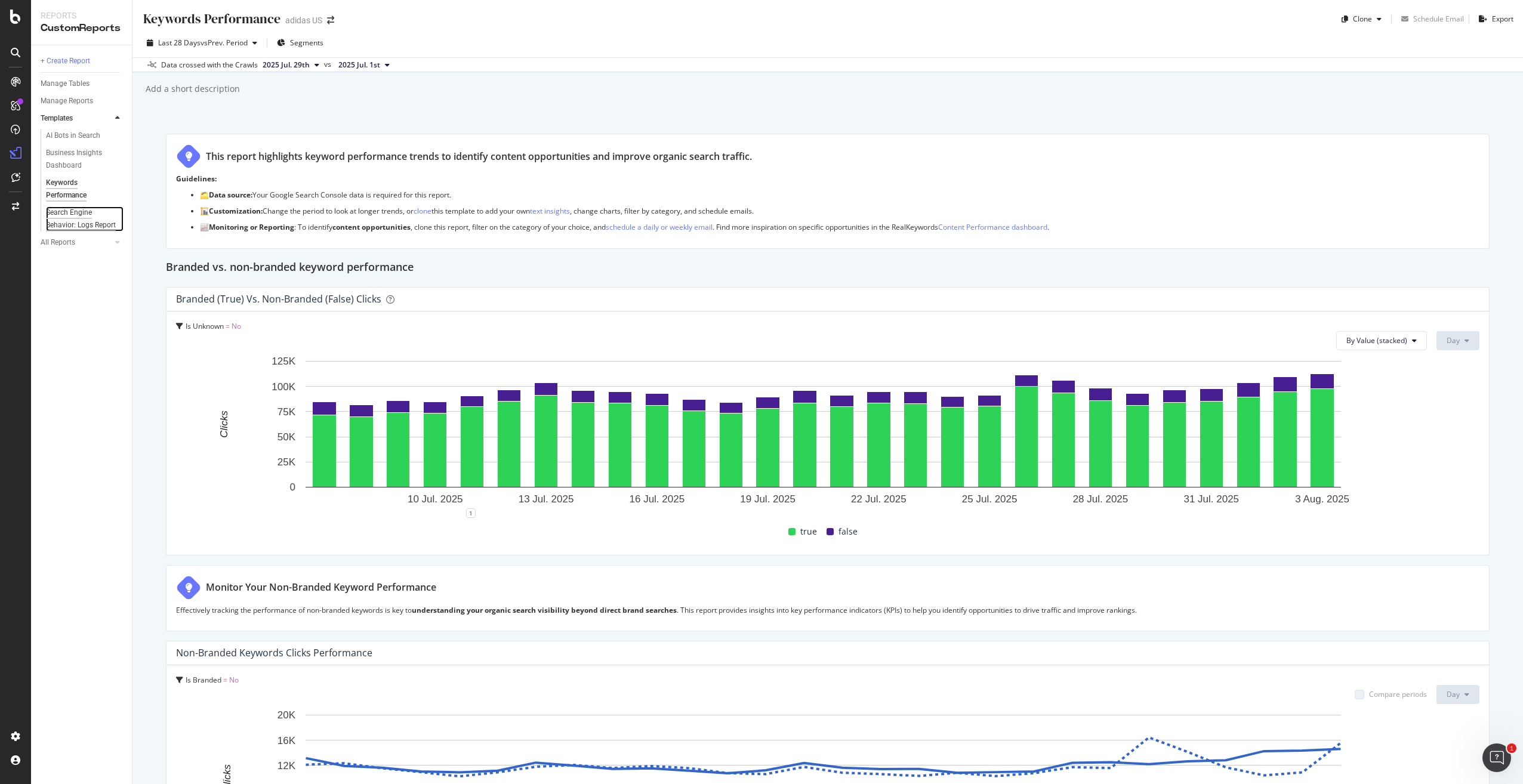 click on "Search Engine Behavior: Logs Report" at bounding box center (81, 219) 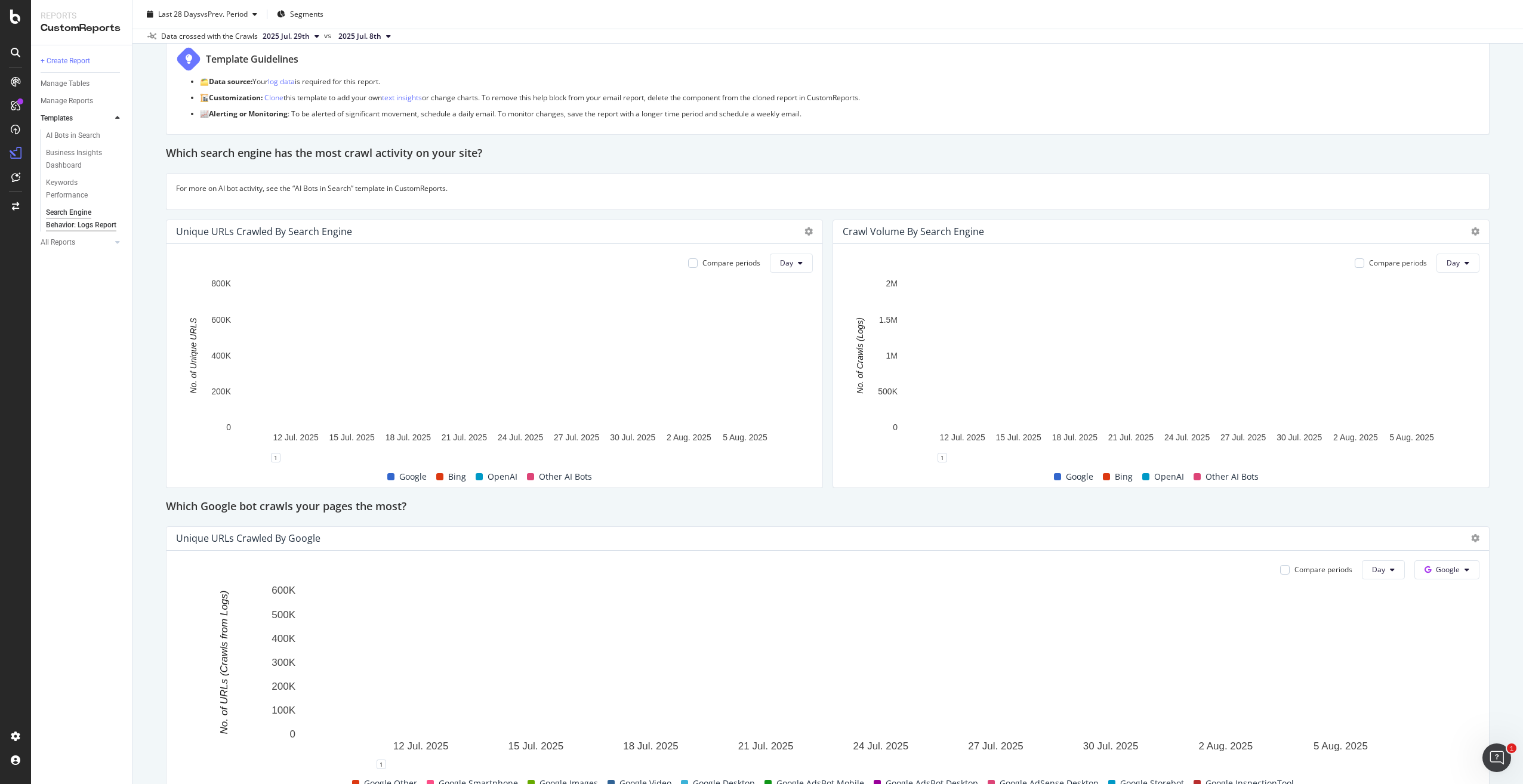 scroll, scrollTop: 0, scrollLeft: 0, axis: both 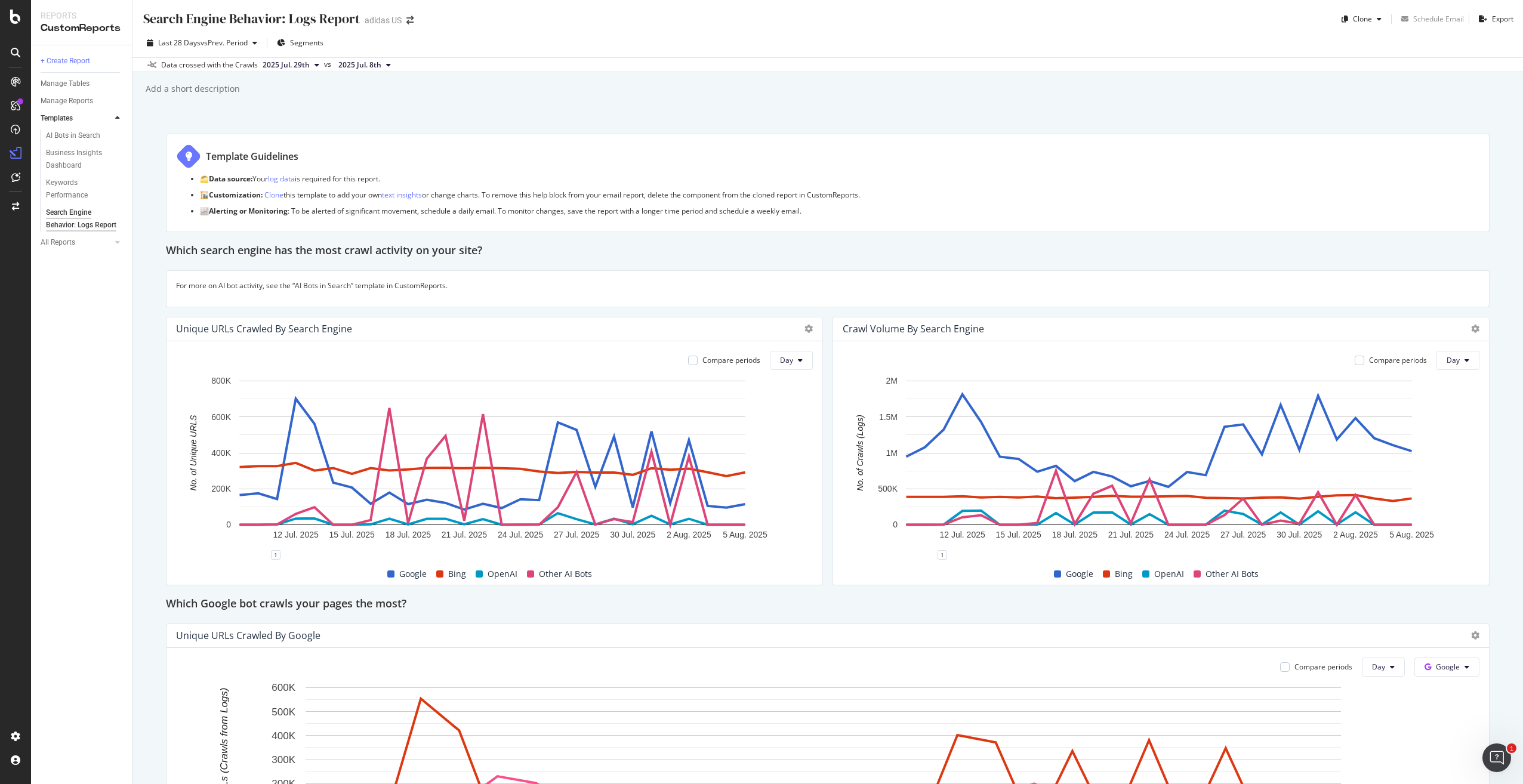 drag, startPoint x: 137, startPoint y: 283, endPoint x: 134, endPoint y: 294, distance: 11.401754 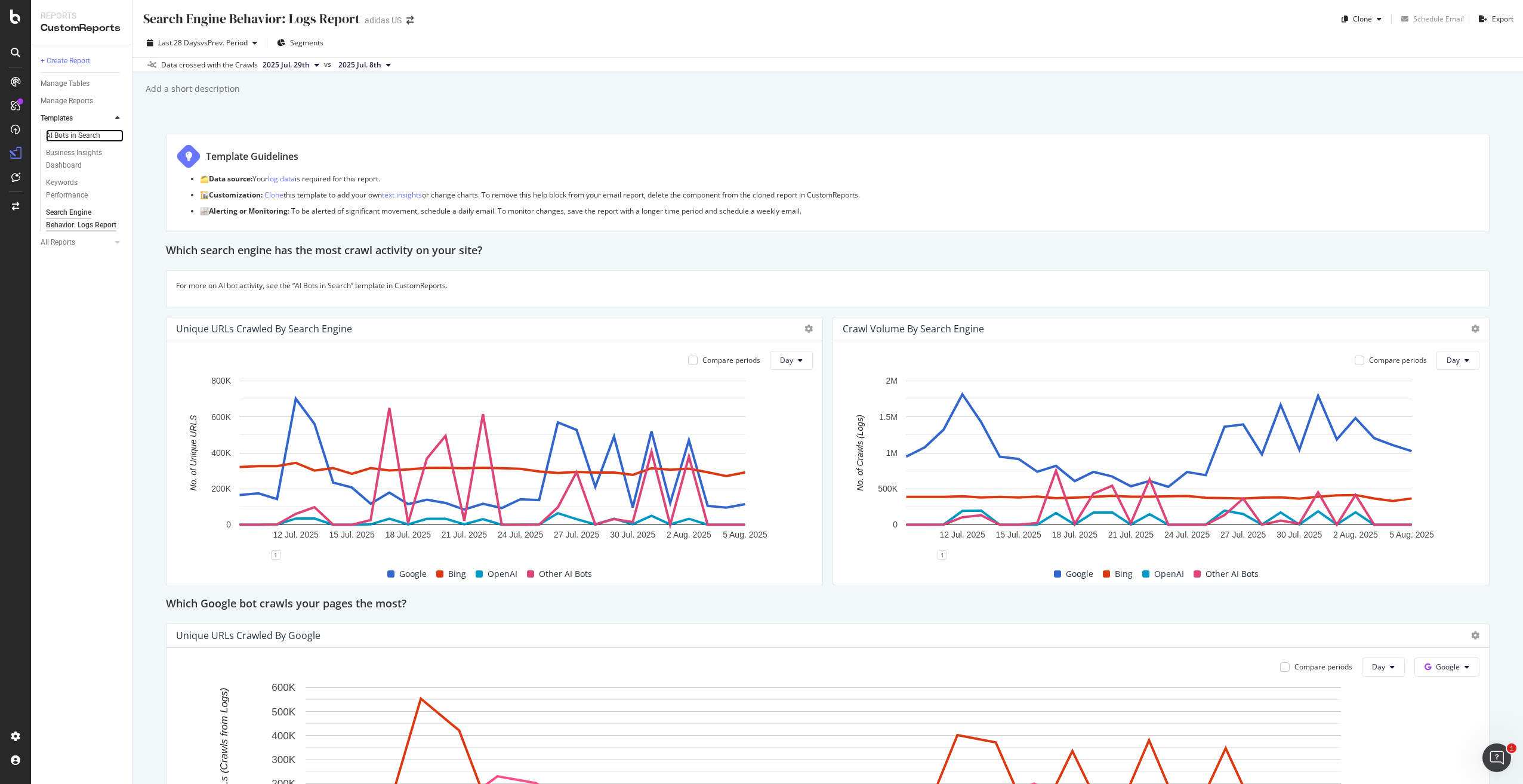 click on "AI Bots in Search" at bounding box center [73, 135] 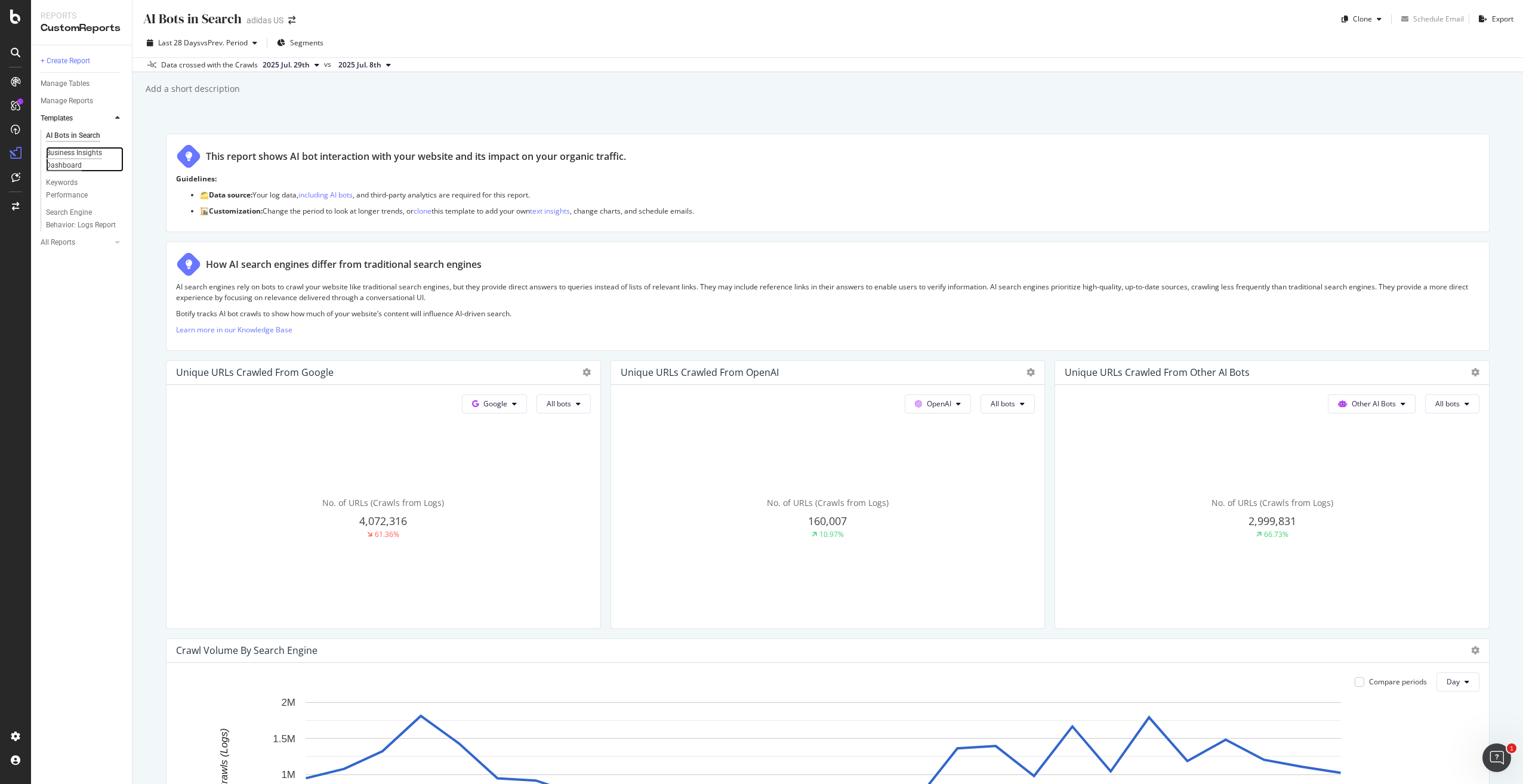 click on "Business Insights Dashboard" at bounding box center [80, 159] 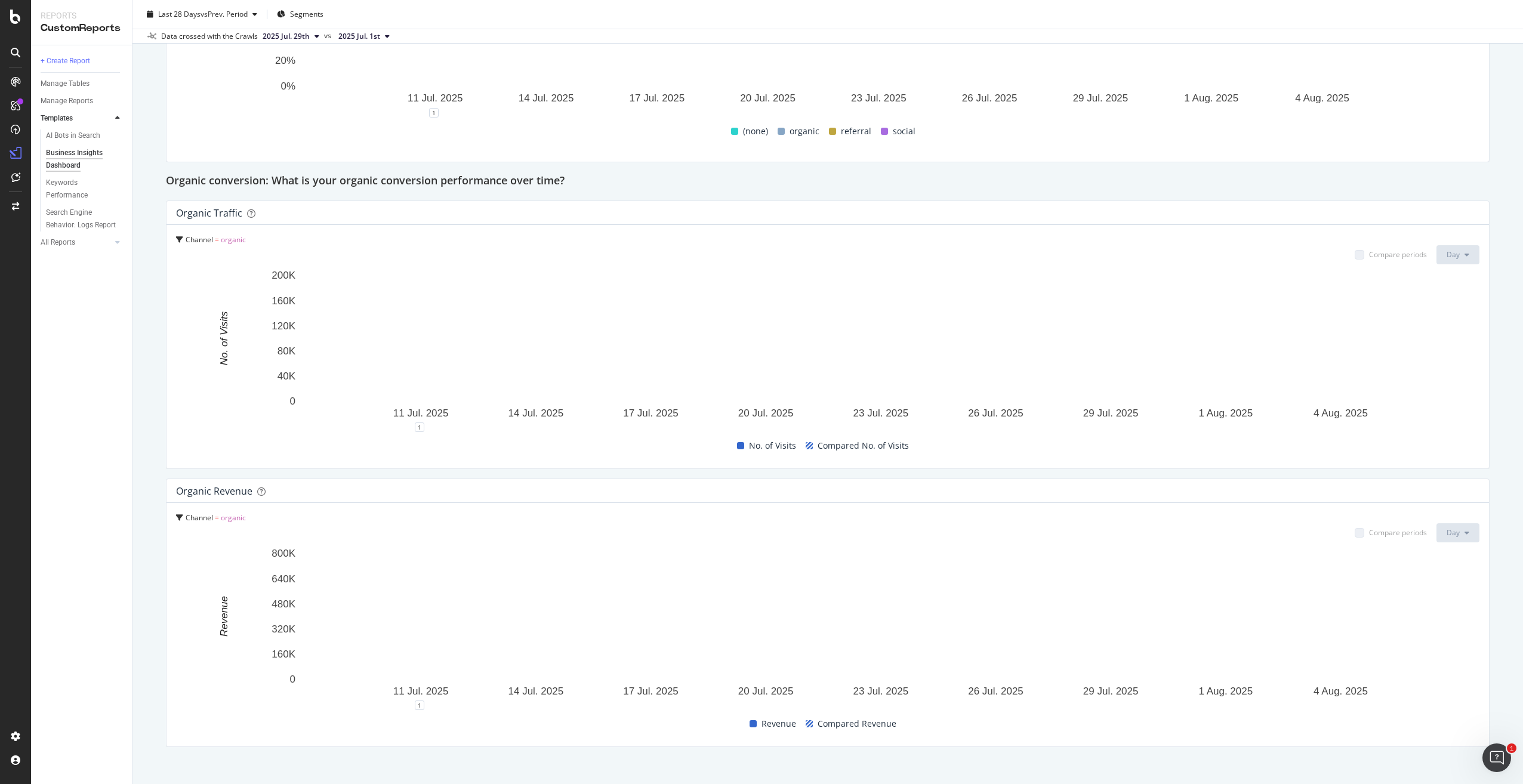 scroll, scrollTop: 1028, scrollLeft: 0, axis: vertical 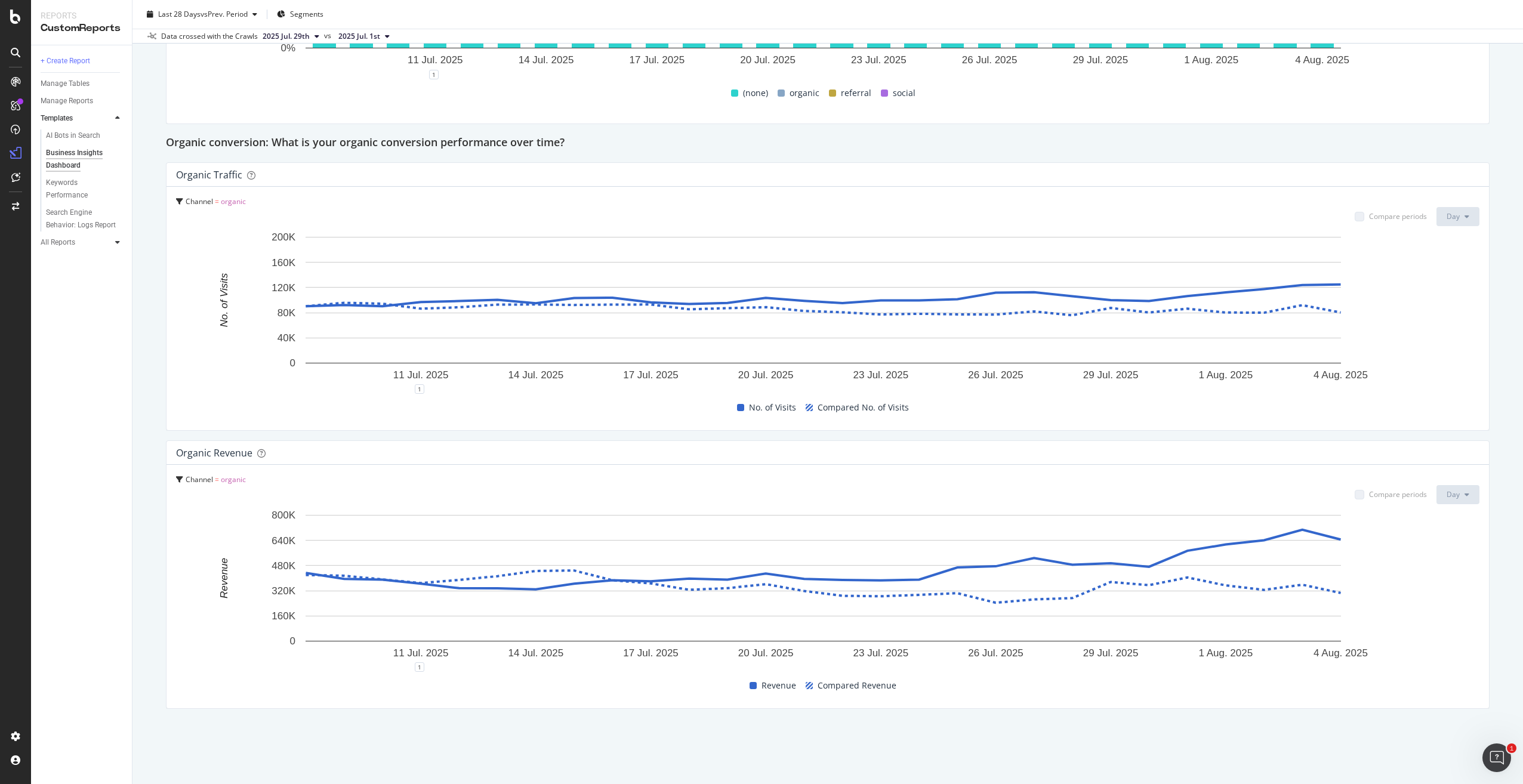 click at bounding box center [118, 242] 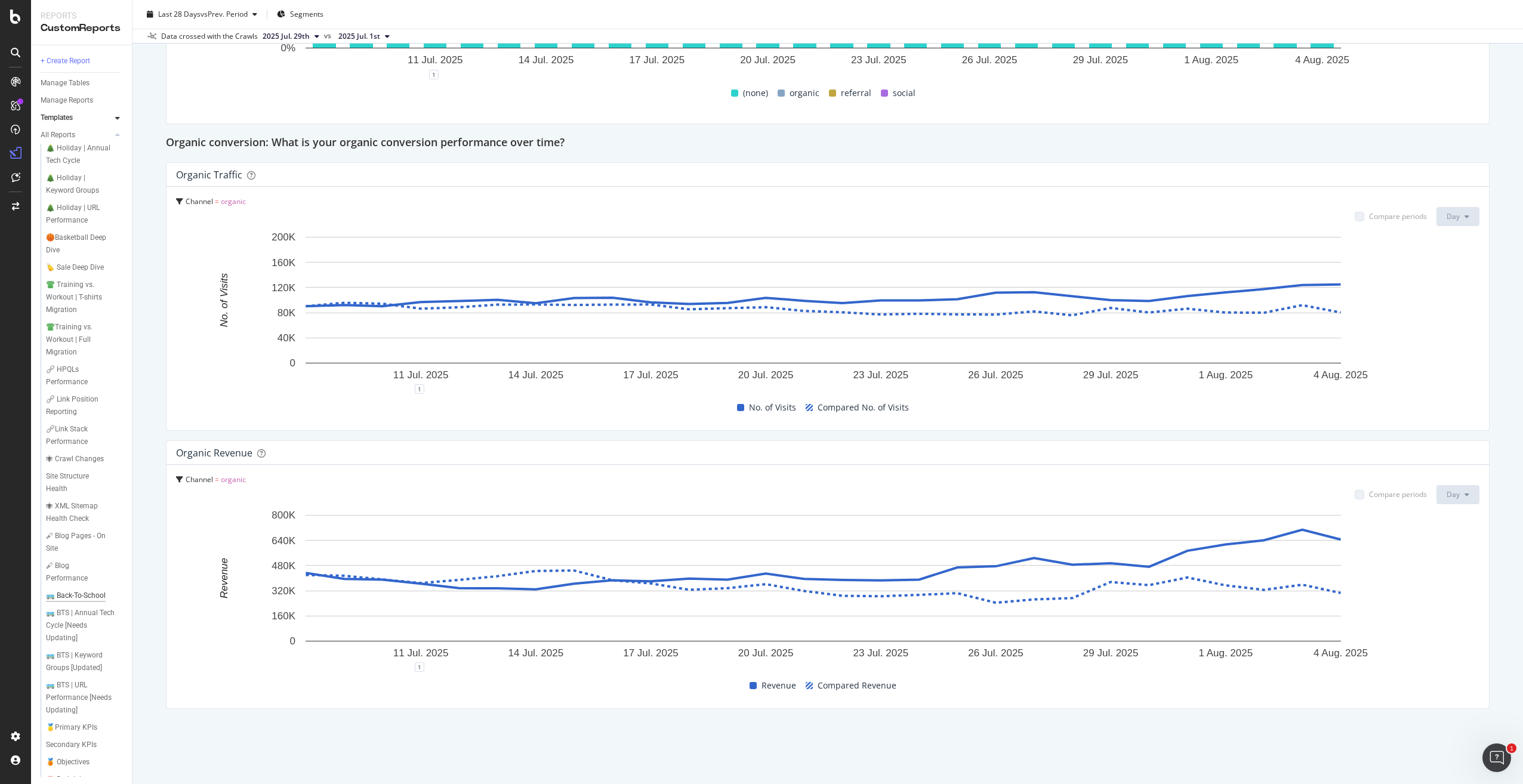 scroll, scrollTop: 0, scrollLeft: 0, axis: both 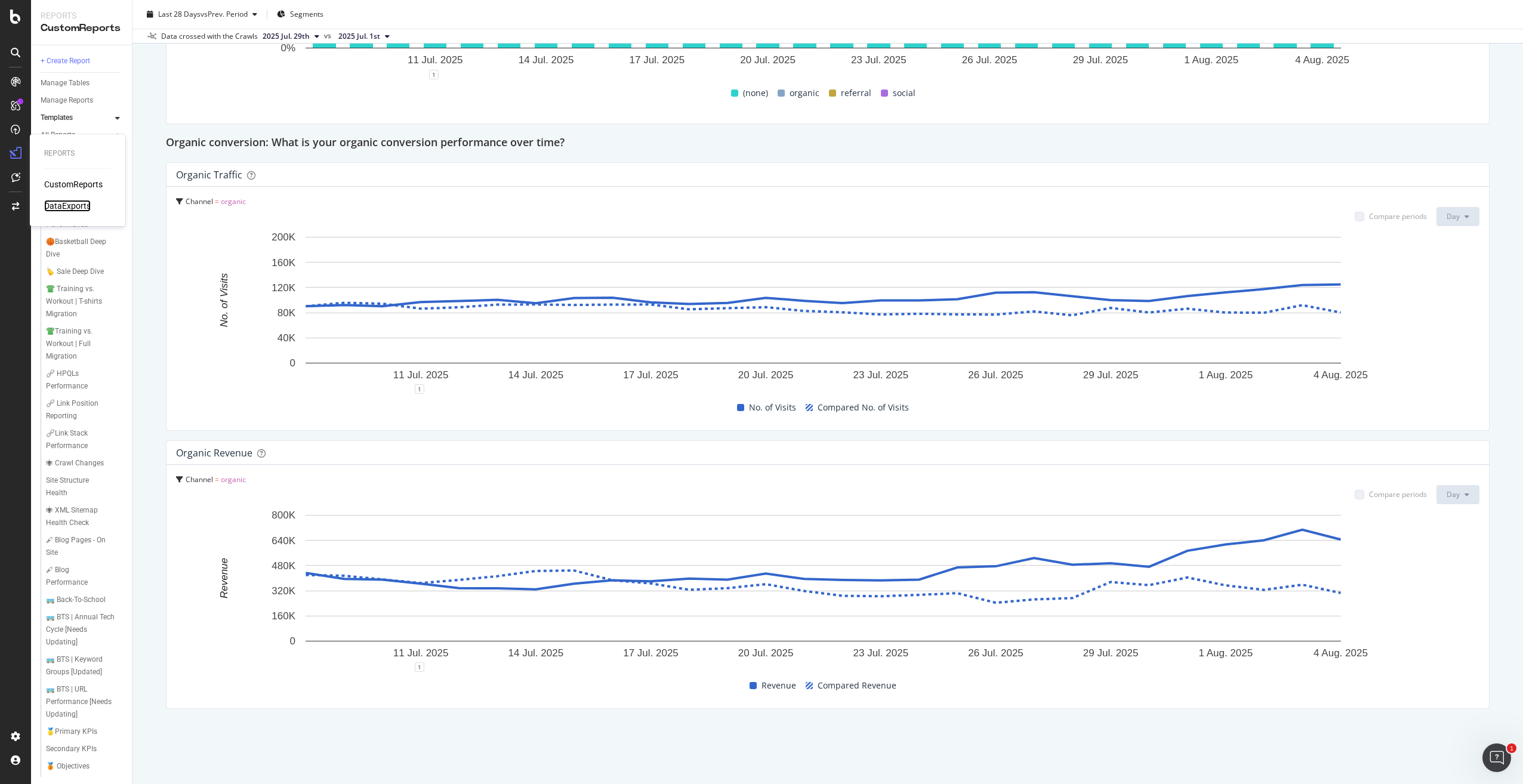 click on "DataExports" at bounding box center [67, 206] 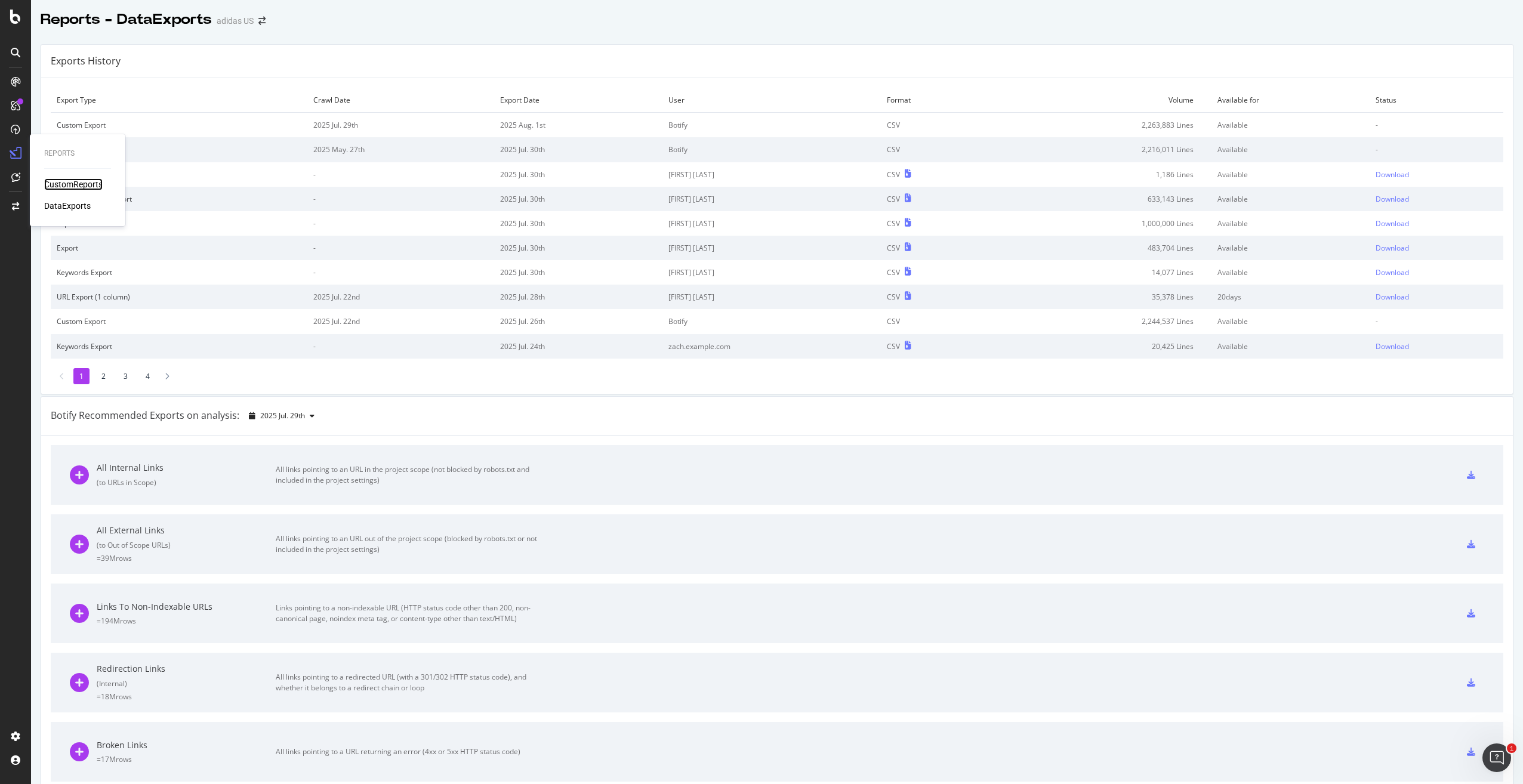 click on "CustomReports" at bounding box center (73, 184) 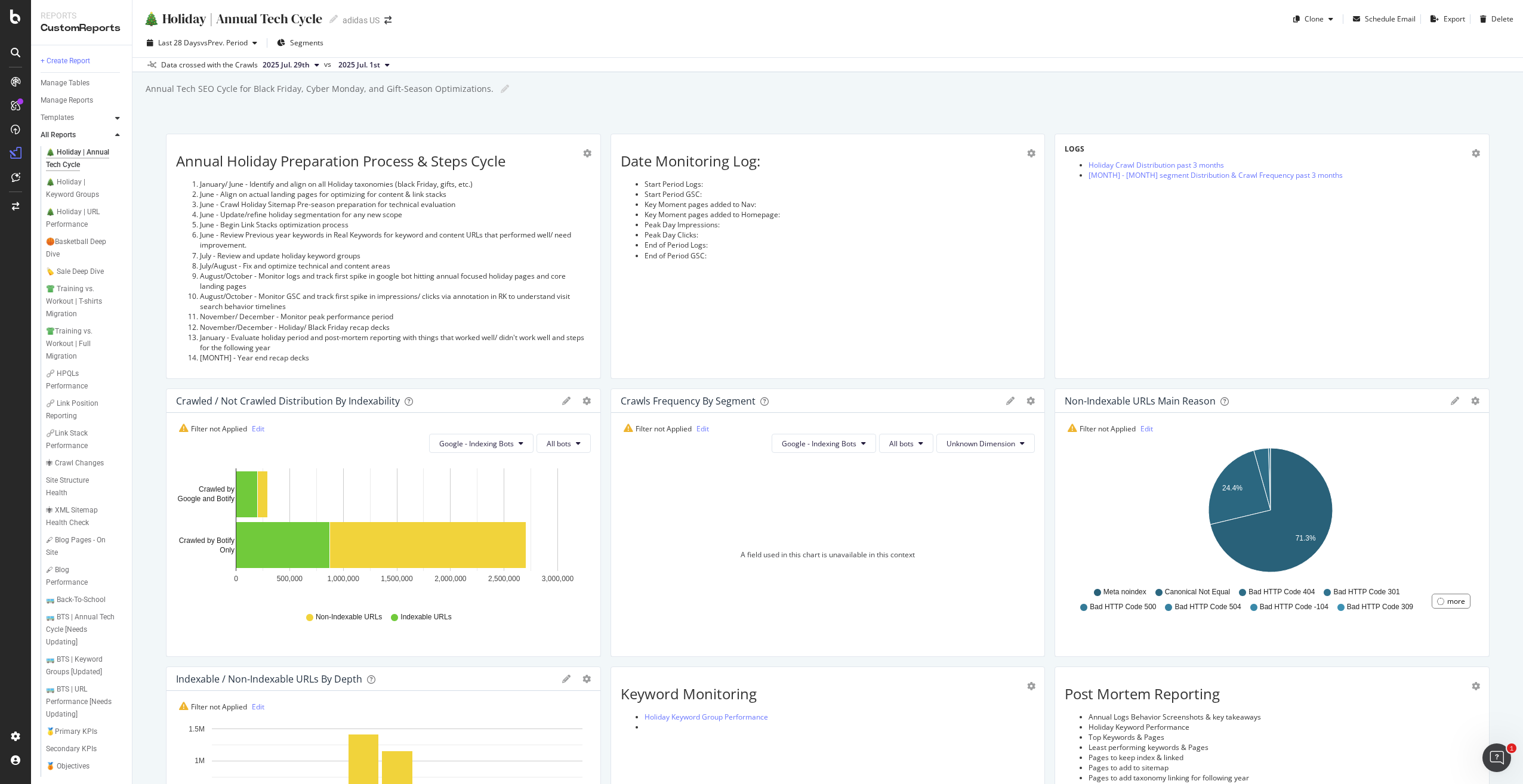 click at bounding box center (118, 118) 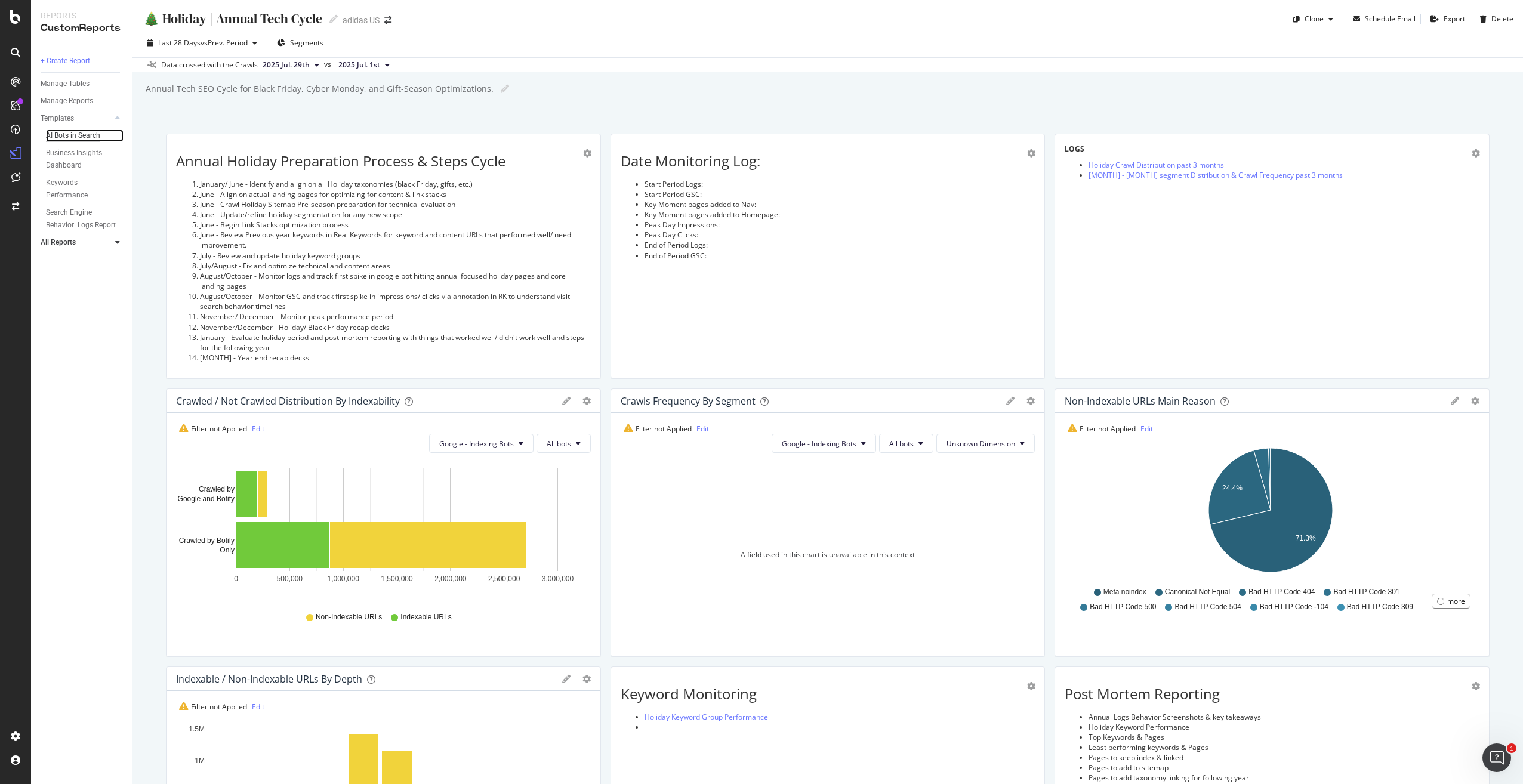 click on "AI Bots in Search" at bounding box center (73, 135) 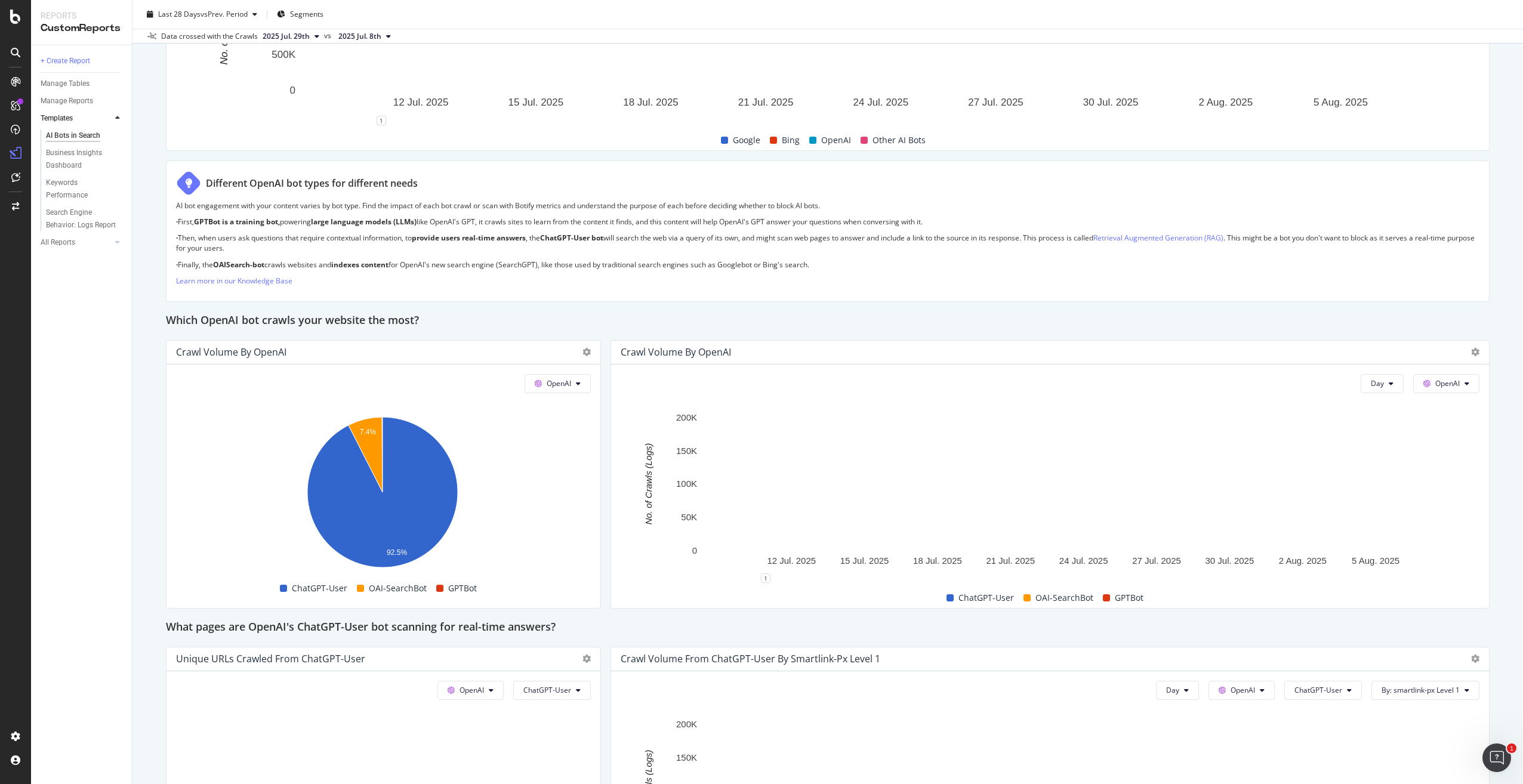 scroll, scrollTop: 651, scrollLeft: 0, axis: vertical 